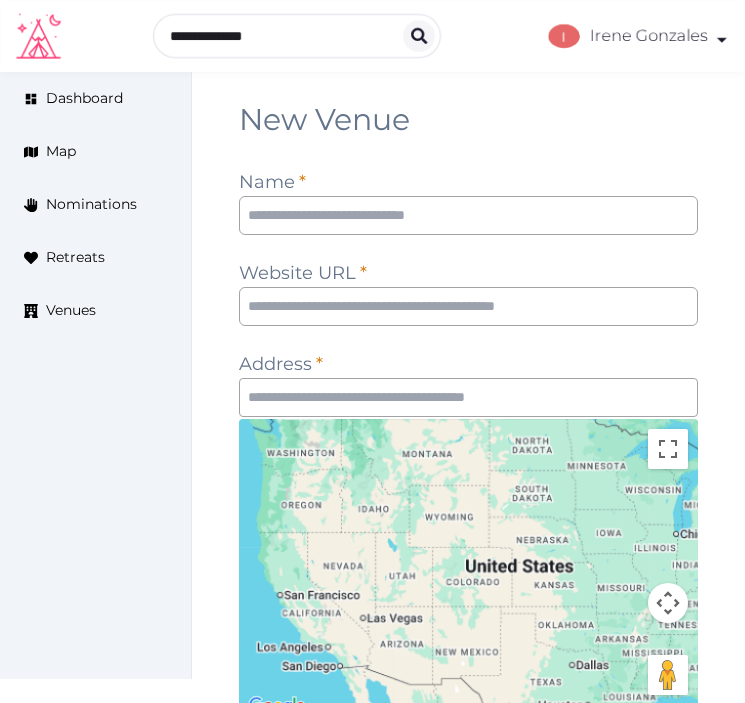 scroll, scrollTop: 0, scrollLeft: 0, axis: both 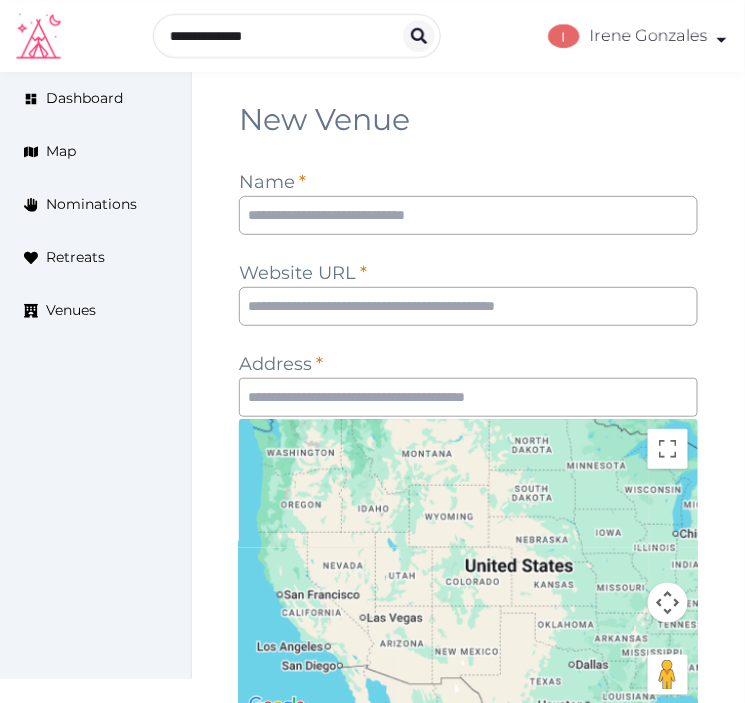 click on "New Venue" at bounding box center (468, 120) 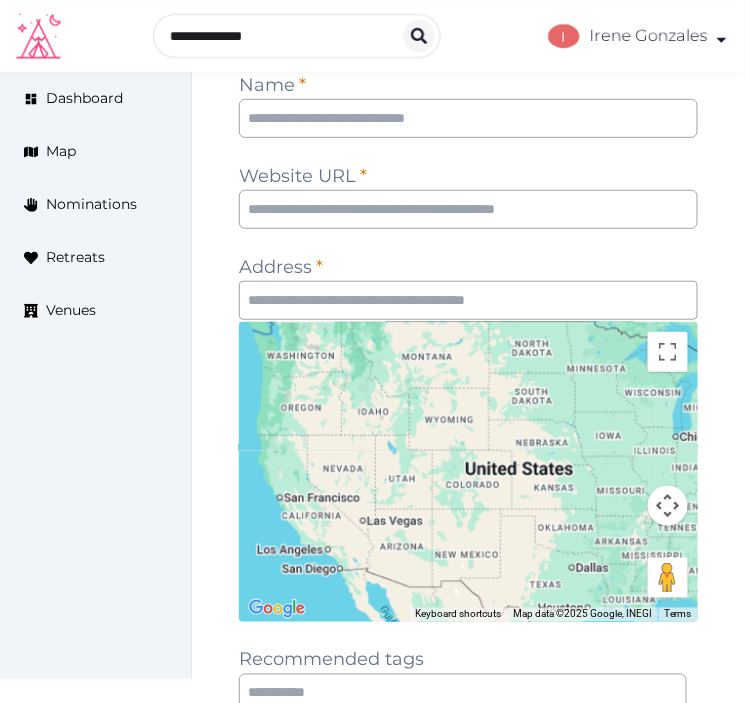 scroll, scrollTop: 111, scrollLeft: 0, axis: vertical 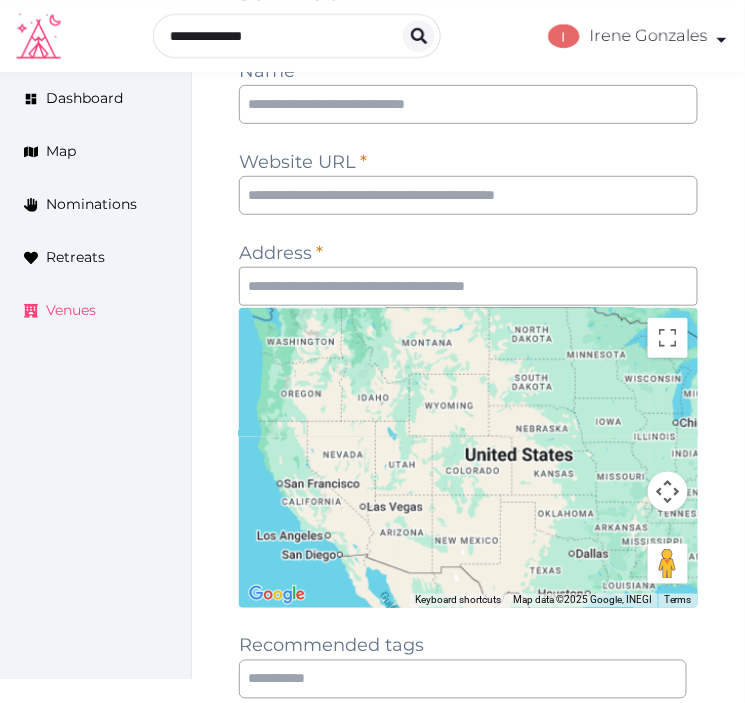 drag, startPoint x: 41, startPoint y: 301, endPoint x: 274, endPoint y: 208, distance: 250.87447 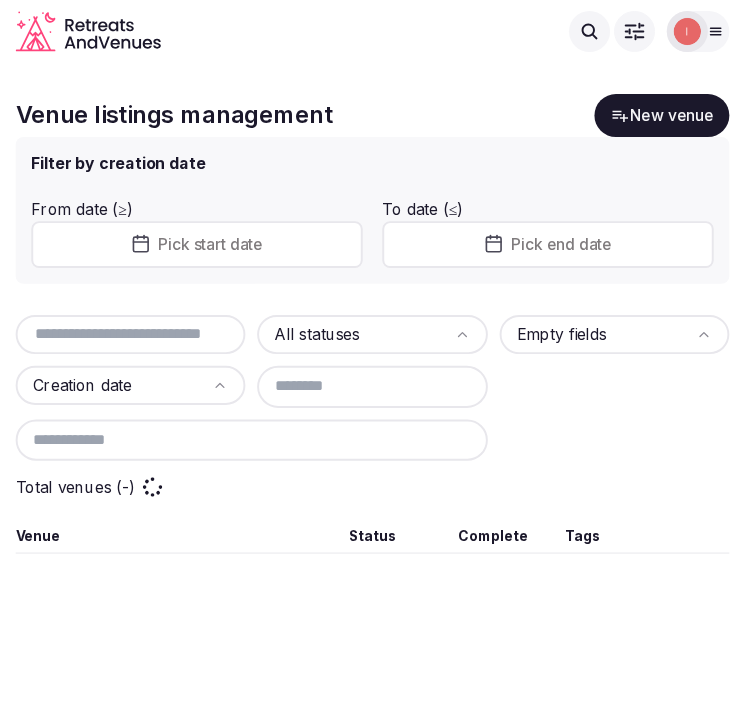 scroll, scrollTop: 0, scrollLeft: 0, axis: both 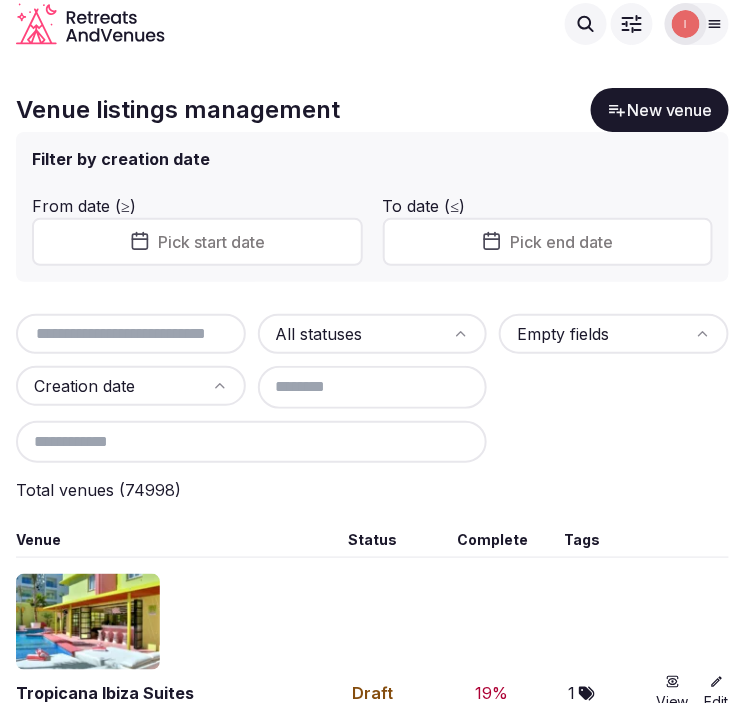click at bounding box center (131, 334) 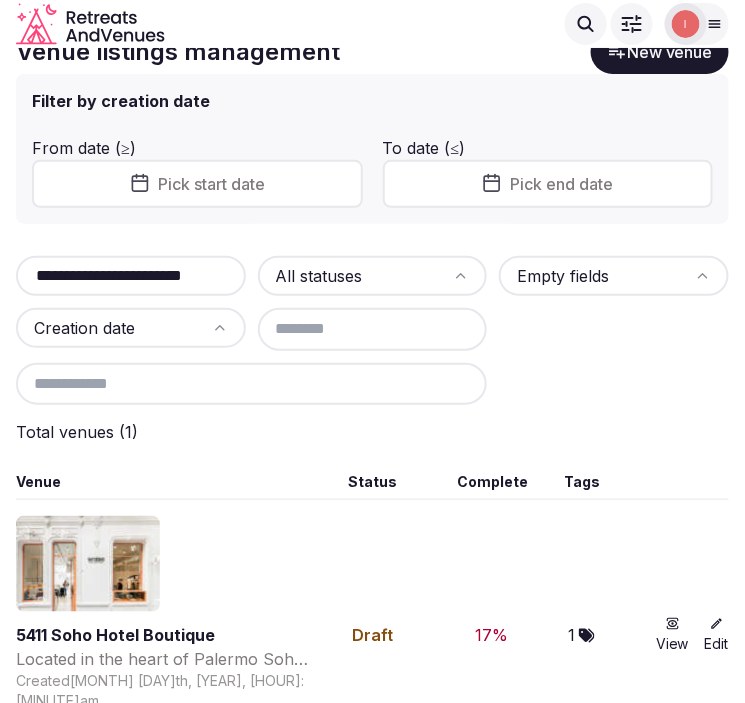 scroll, scrollTop: 91, scrollLeft: 0, axis: vertical 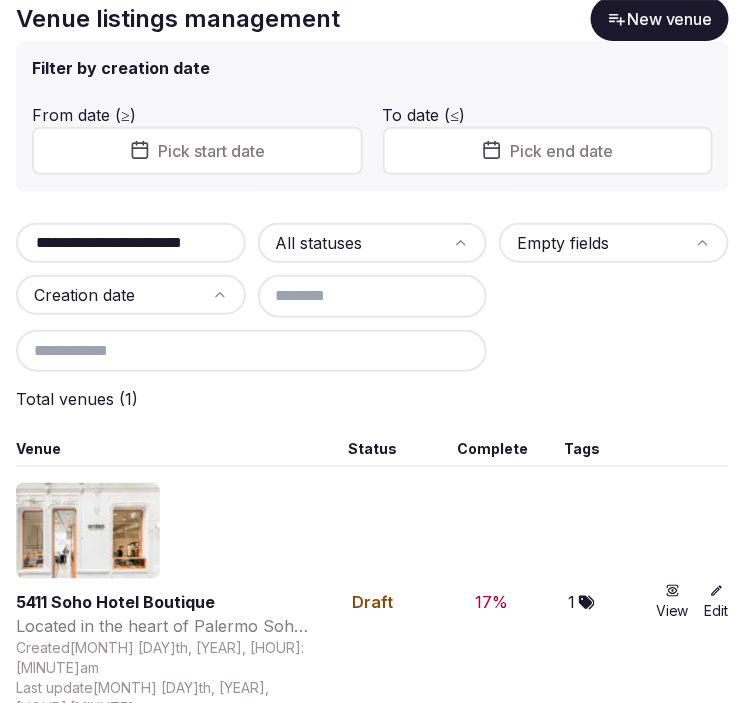 type on "**********" 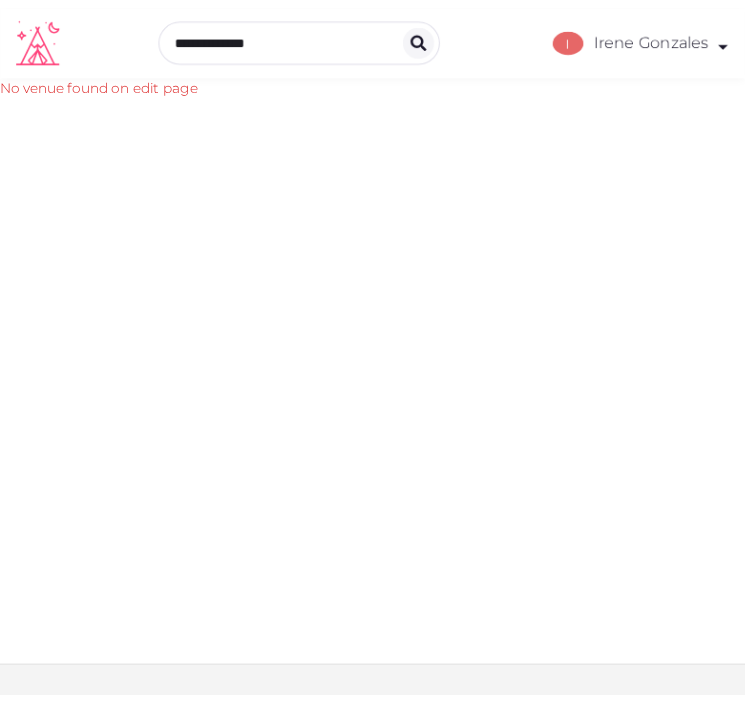scroll, scrollTop: 0, scrollLeft: 0, axis: both 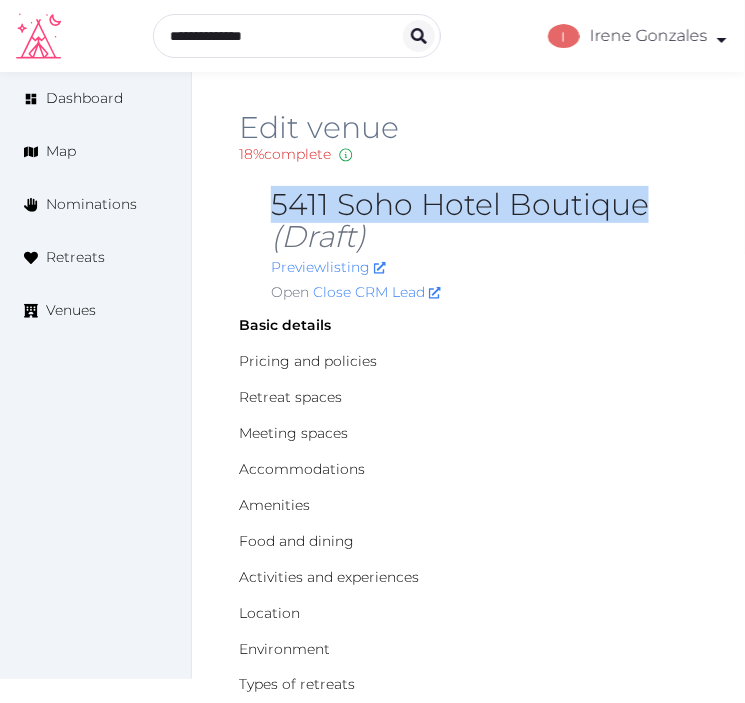 copy on "5411 Soho Hotel Boutique" 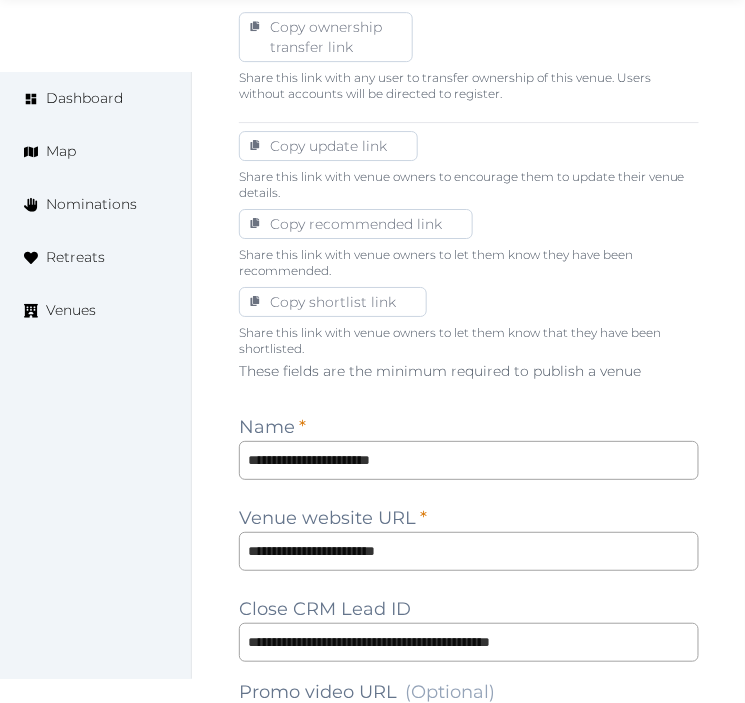 scroll, scrollTop: 1333, scrollLeft: 0, axis: vertical 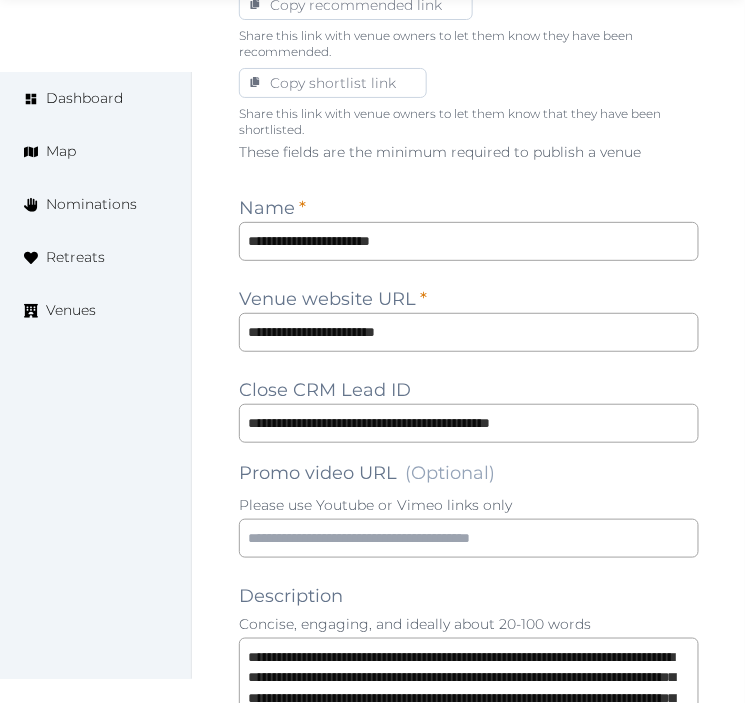 click on "**********" at bounding box center [469, 1213] 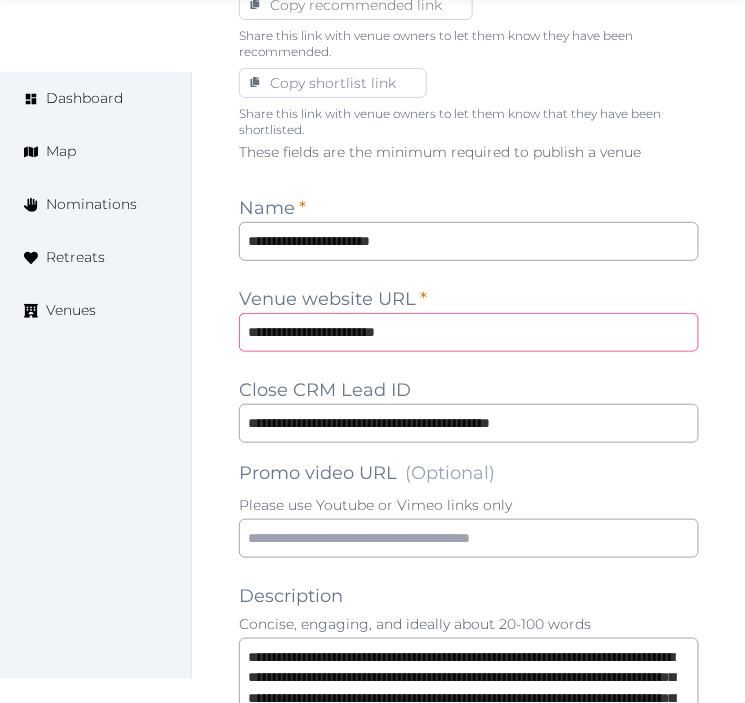 click on "**********" at bounding box center (469, 332) 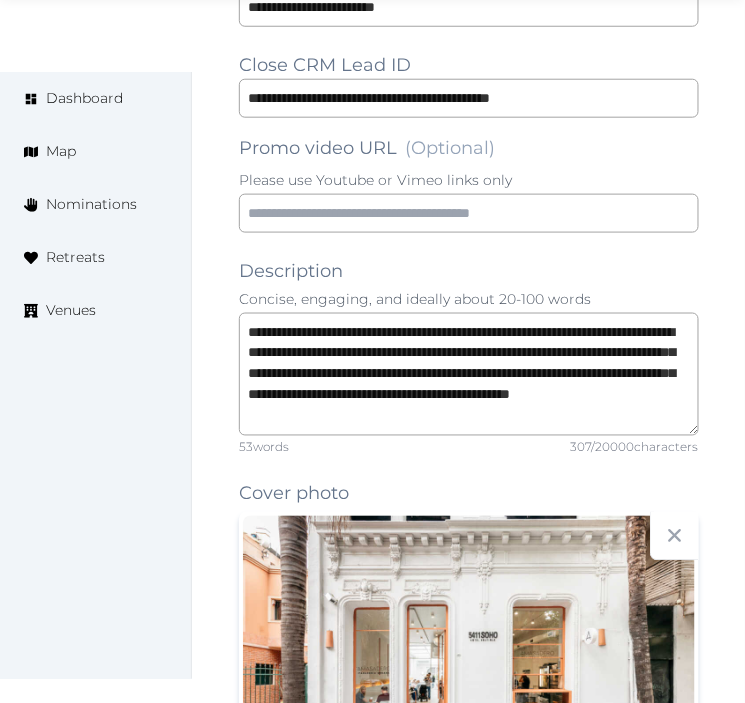 scroll, scrollTop: 1666, scrollLeft: 0, axis: vertical 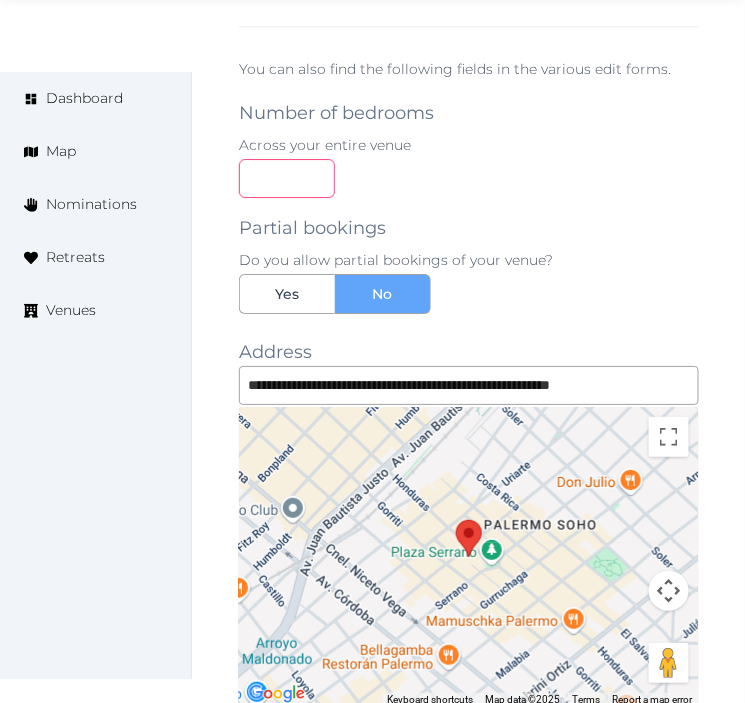 click at bounding box center (287, 178) 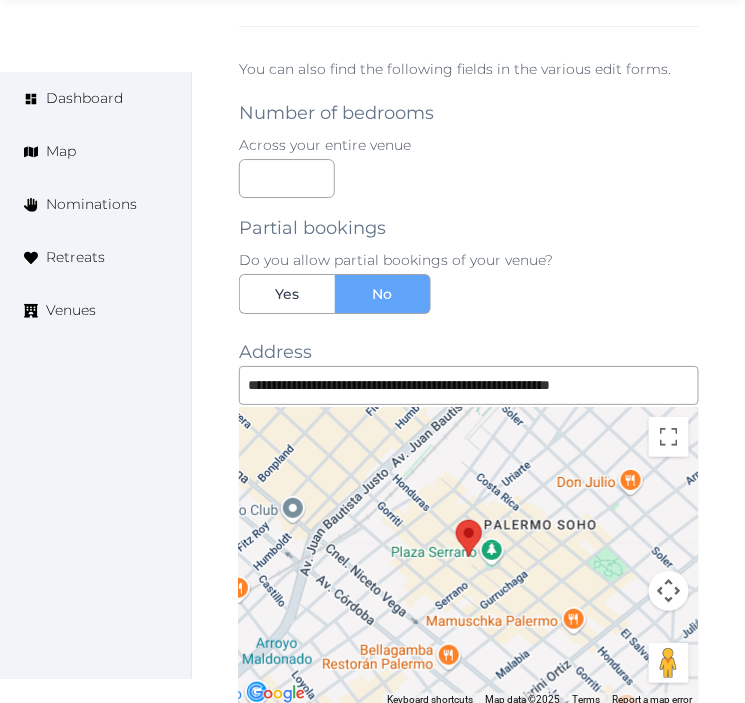 click on "Partial bookings Do you allow partial bookings of your venue? Yes No" at bounding box center (469, 256) 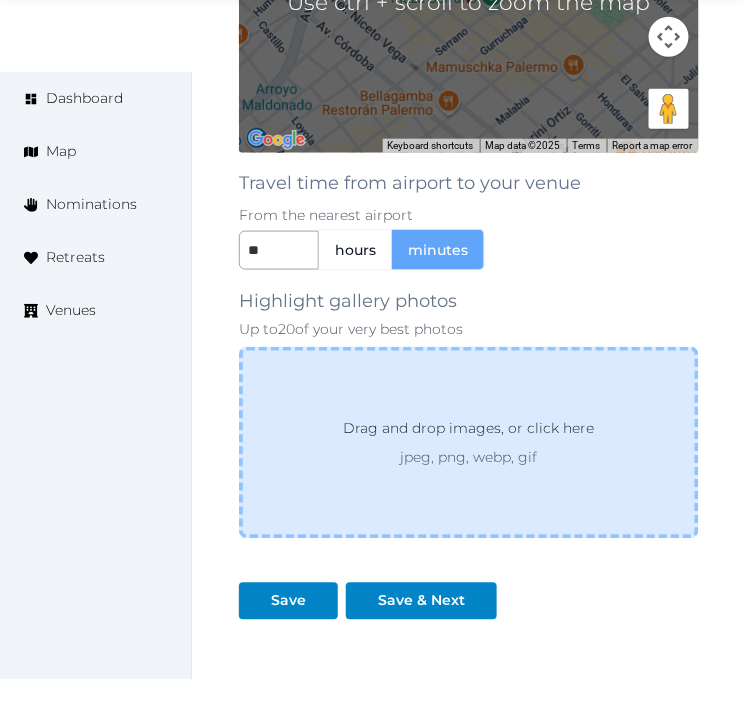 scroll, scrollTop: 3000, scrollLeft: 0, axis: vertical 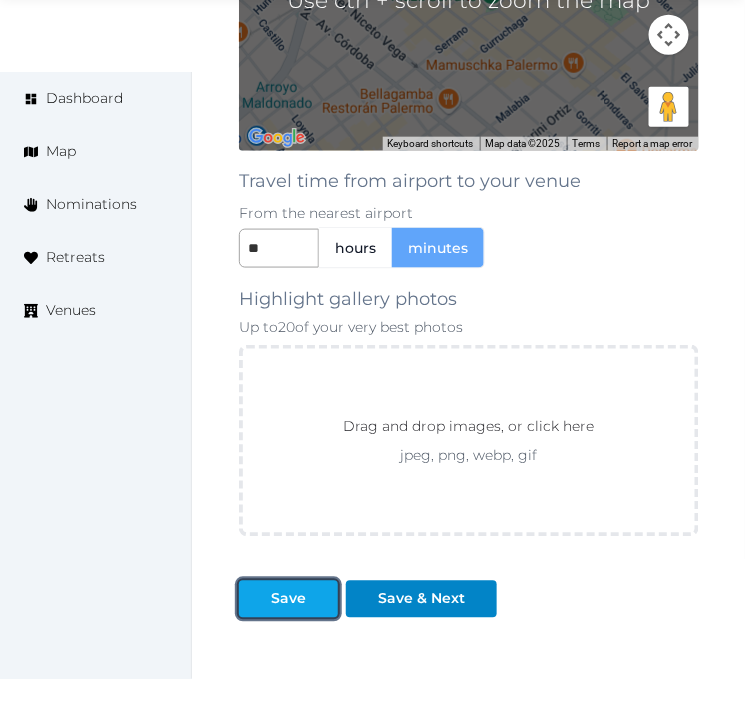 drag, startPoint x: 290, startPoint y: 602, endPoint x: 714, endPoint y: 283, distance: 530.6006 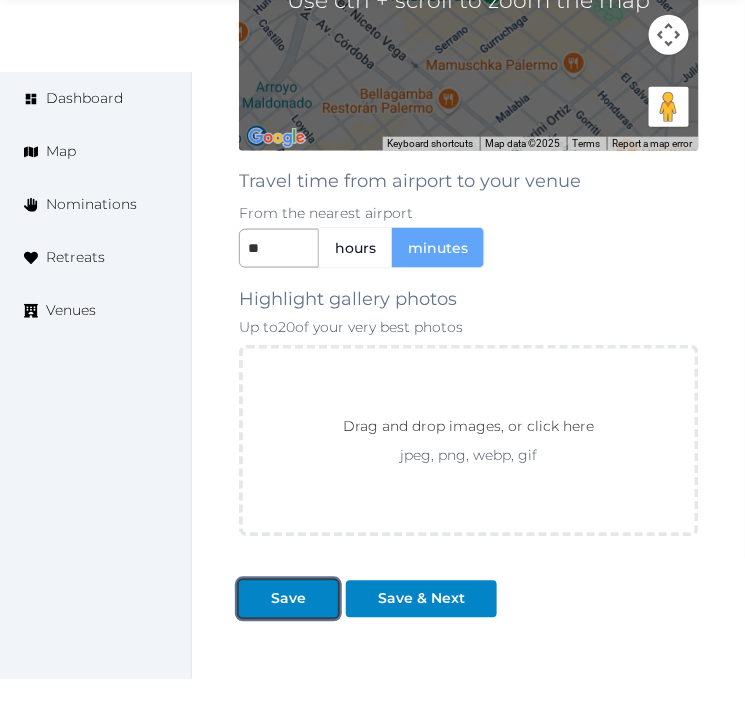 click on "Save" at bounding box center [288, 599] 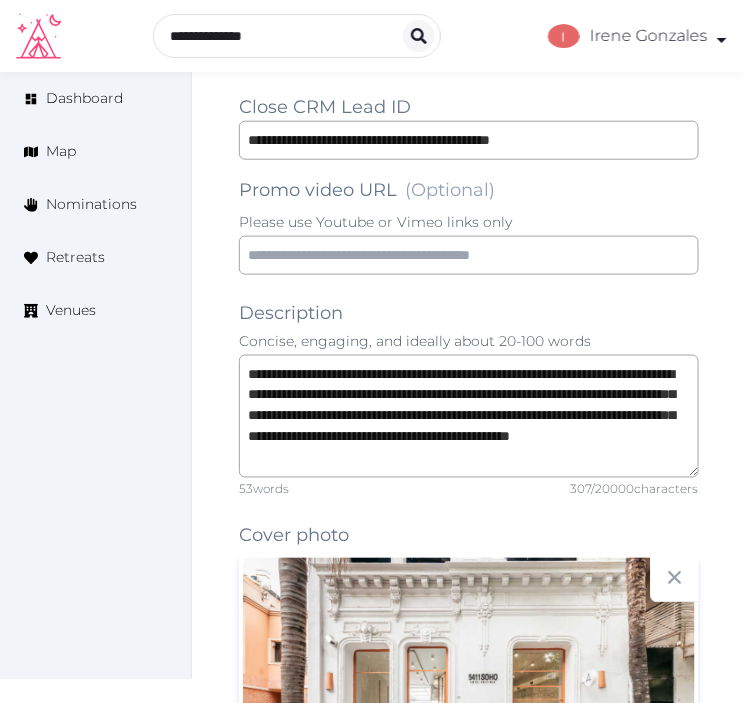 scroll, scrollTop: 1555, scrollLeft: 0, axis: vertical 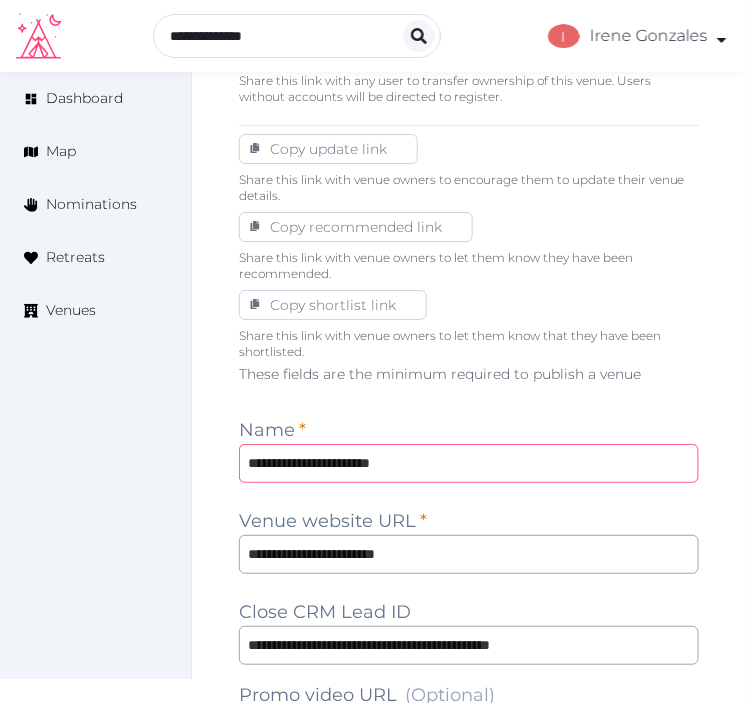 drag, startPoint x: 727, startPoint y: 441, endPoint x: 408, endPoint y: 465, distance: 319.90155 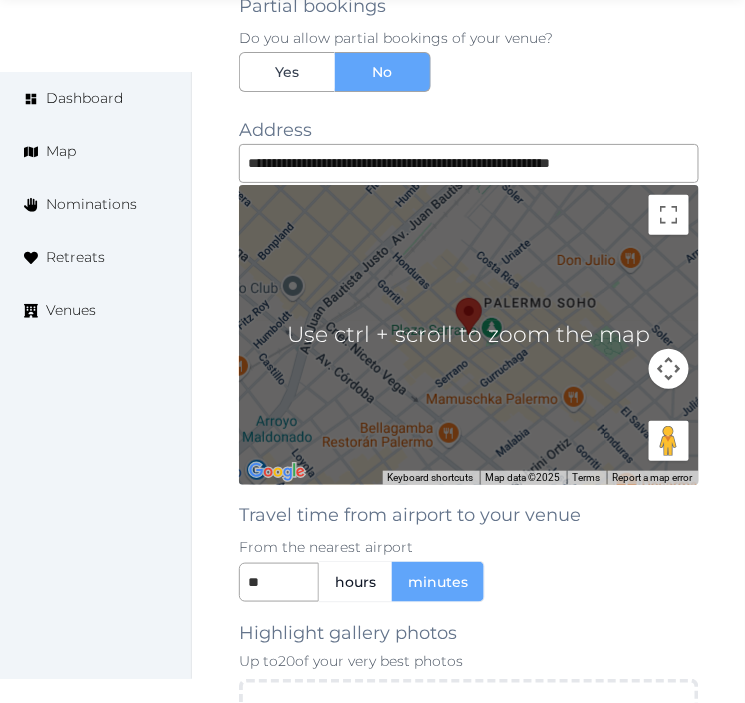 scroll, scrollTop: 3111, scrollLeft: 0, axis: vertical 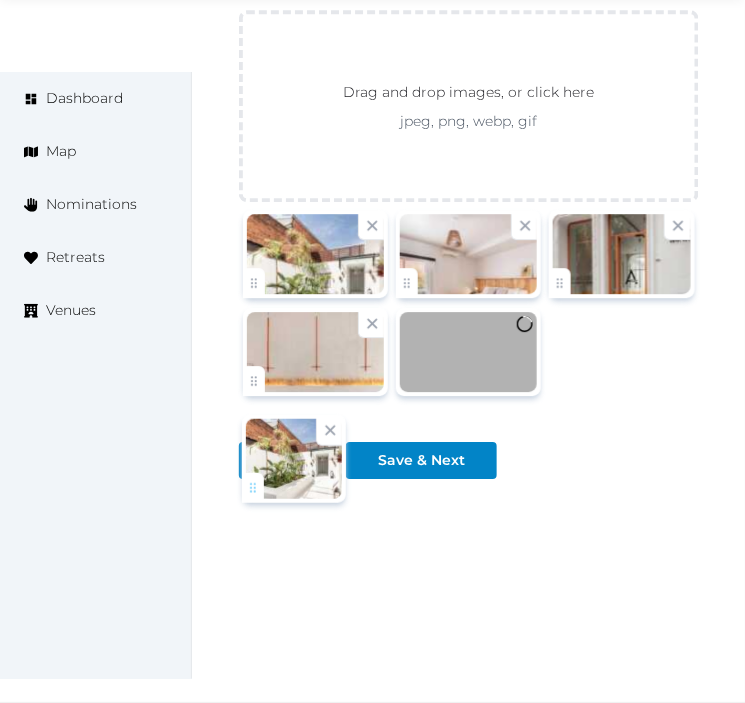 drag, startPoint x: 407, startPoint y: 514, endPoint x: 252, endPoint y: 493, distance: 156.4161 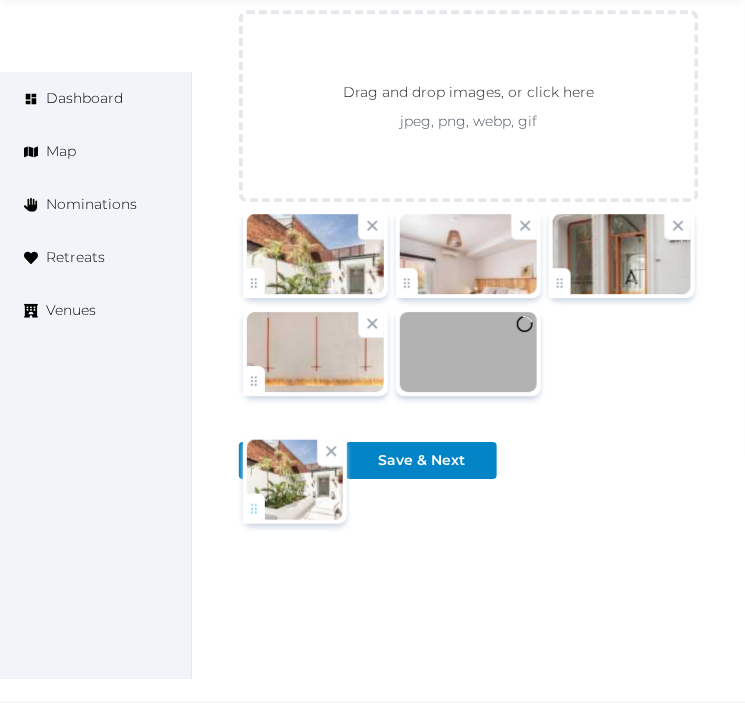 click on "Irene Gonzales   Account My Venue Listings My Retreats Logout      Dashboard Map Nominations Retreats Venues Edit venue 18 %  complete Fill out all the fields in your listing to increase its completion percentage.   A higher completion percentage will make your listing more attractive and result in better matches. 5411 Soho Hotel Boutique   (Draft) Preview  listing   Open    Close CRM Lead Basic details Pricing and policies Retreat spaces Meeting spaces Accommodations Amenities Food and dining Activities and experiences Location Environment Types of retreats Brochures Notes Ownership Administration Activity Publish Archive Venue owned by Irene Gonzales ziggydala@gmail.com Copy ownership transfer link Share this link with any user to transfer ownership of this venue. Users without accounts will be directed to register. Copy update link Share this link with venue owners to encourage them to update their venue details. Copy recommended link *" at bounding box center (372, -1455) 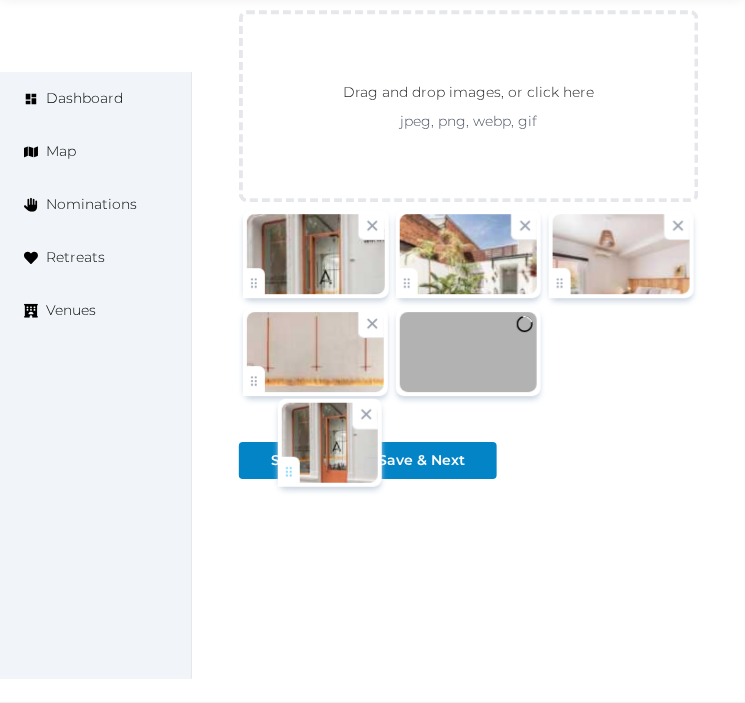 drag, startPoint x: 572, startPoint y: 505, endPoint x: 290, endPoint y: 468, distance: 284.41696 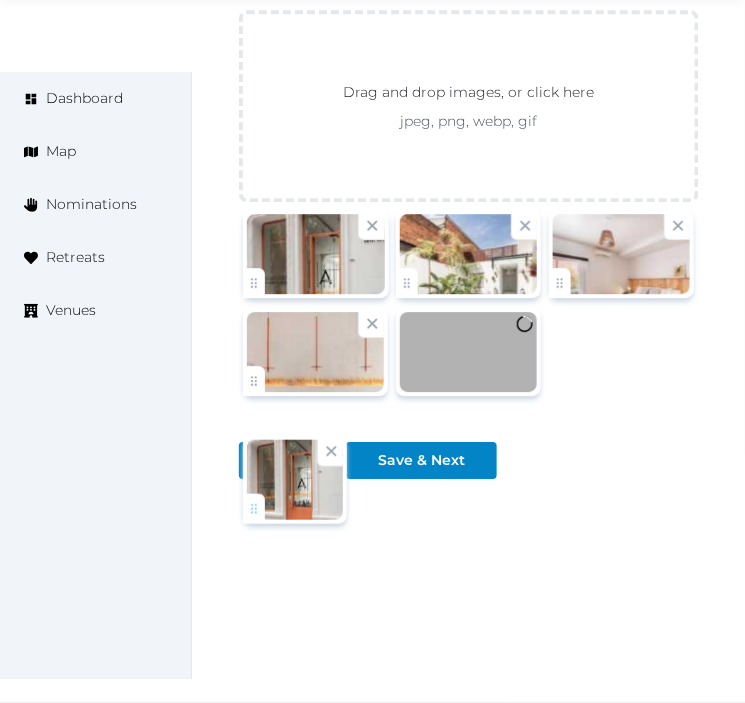 click on "Irene Gonzales   Account My Venue Listings My Retreats Logout      Dashboard Map Nominations Retreats Venues Edit venue 18 %  complete Fill out all the fields in your listing to increase its completion percentage.   A higher completion percentage will make your listing more attractive and result in better matches. 5411 Soho Hotel Boutique   (Draft) Preview  listing   Open    Close CRM Lead Basic details Pricing and policies Retreat spaces Meeting spaces Accommodations Amenities Food and dining Activities and experiences Location Environment Types of retreats Brochures Notes Ownership Administration Activity Publish Archive Venue owned by Irene Gonzales ziggydala@gmail.com Copy ownership transfer link Share this link with any user to transfer ownership of this venue. Users without accounts will be directed to register. Copy update link Share this link with venue owners to encourage them to update their venue details. Copy recommended link *" at bounding box center (372, -1455) 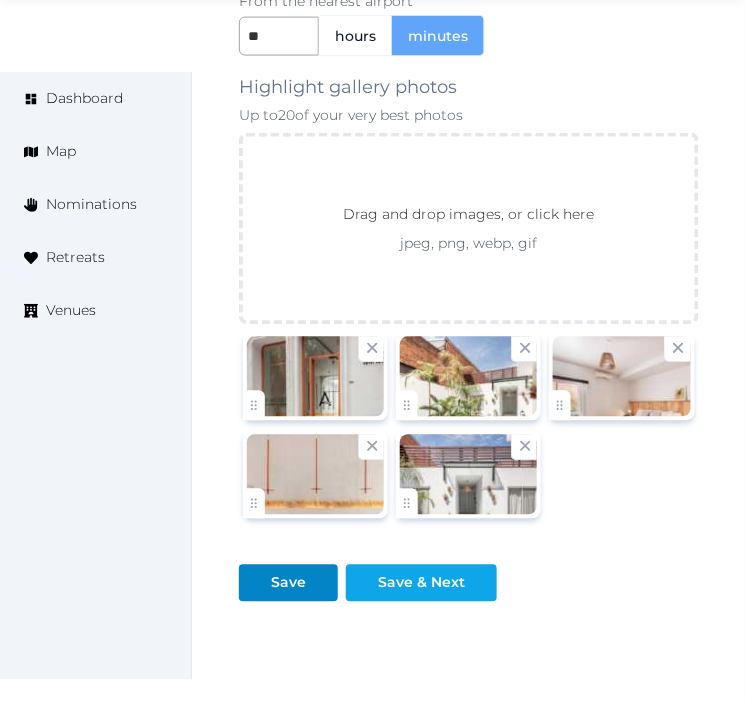 scroll, scrollTop: 3337, scrollLeft: 0, axis: vertical 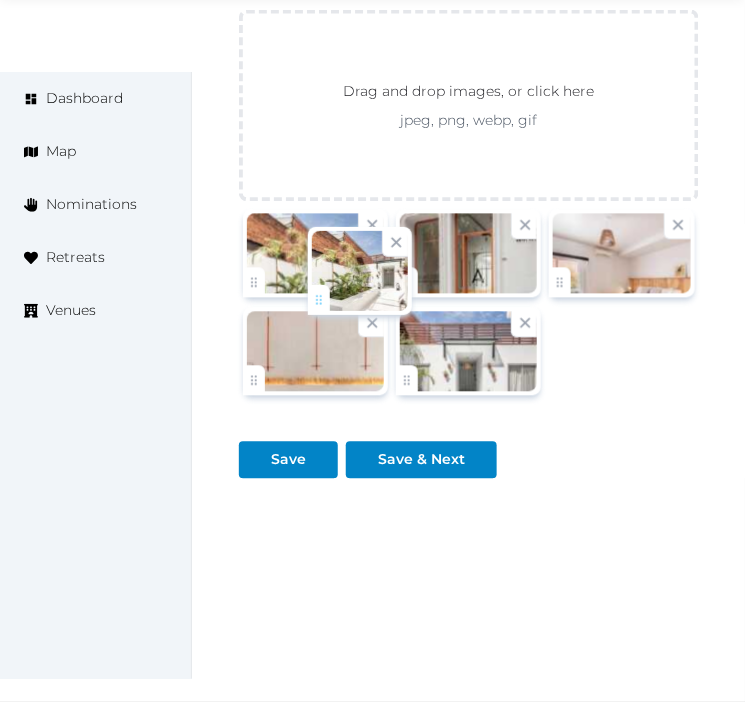 drag, startPoint x: 410, startPoint y: 273, endPoint x: 302, endPoint y: 292, distance: 109.65856 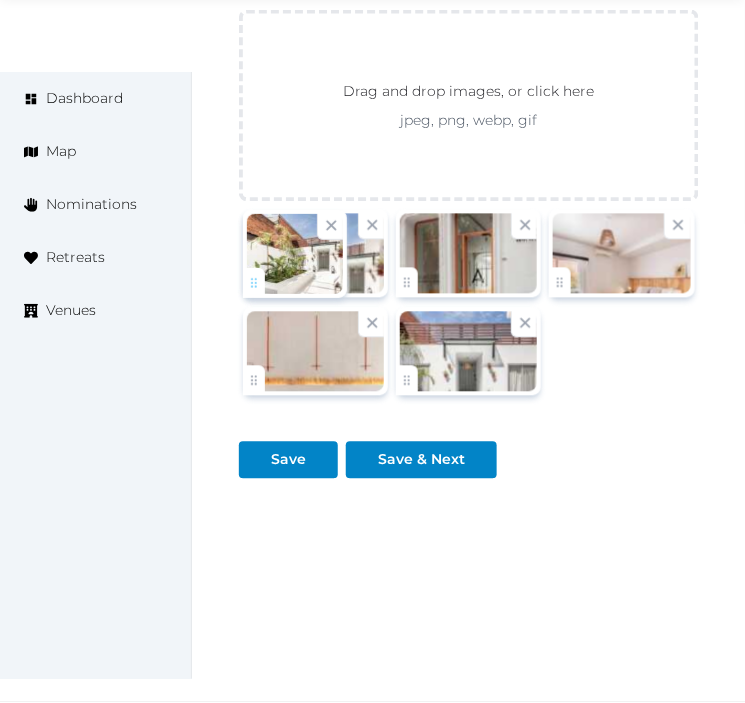 click on "Irene Gonzales   Account My Venue Listings My Retreats Logout      Dashboard Map Nominations Retreats Venues Edit venue 18 %  complete Fill out all the fields in your listing to increase its completion percentage.   A higher completion percentage will make your listing more attractive and result in better matches. 5411 Soho Hotel Boutique   (Draft) Preview  listing   Open    Close CRM Lead Basic details Pricing and policies Retreat spaces Meeting spaces Accommodations Amenities Food and dining Activities and experiences Location Environment Types of retreats Brochures Notes Ownership Administration Activity Publish Archive Venue owned by Irene Gonzales ziggydala@gmail.com Copy ownership transfer link Share this link with any user to transfer ownership of this venue. Users without accounts will be directed to register. Copy update link Share this link with venue owners to encourage them to update their venue details. Copy recommended link *" at bounding box center [372, -1316] 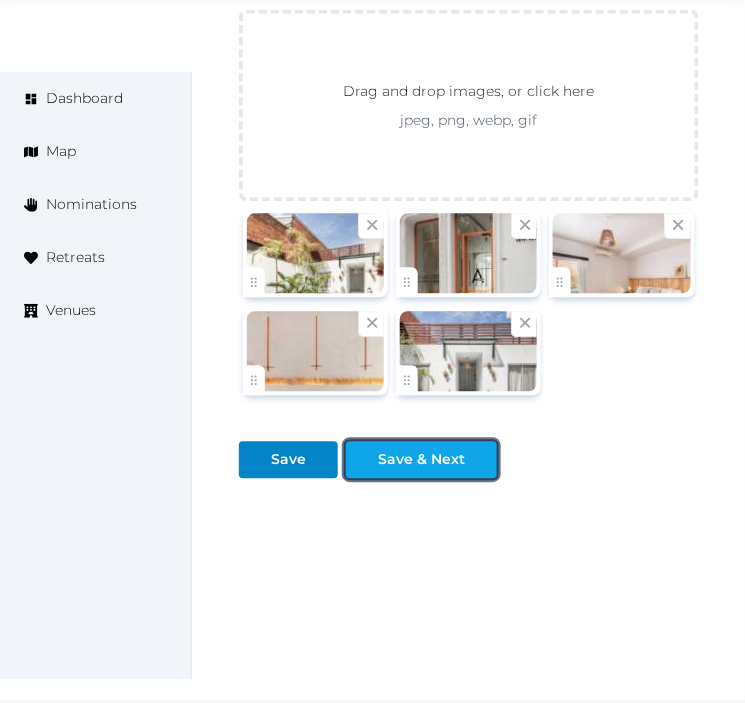 click at bounding box center [362, 460] 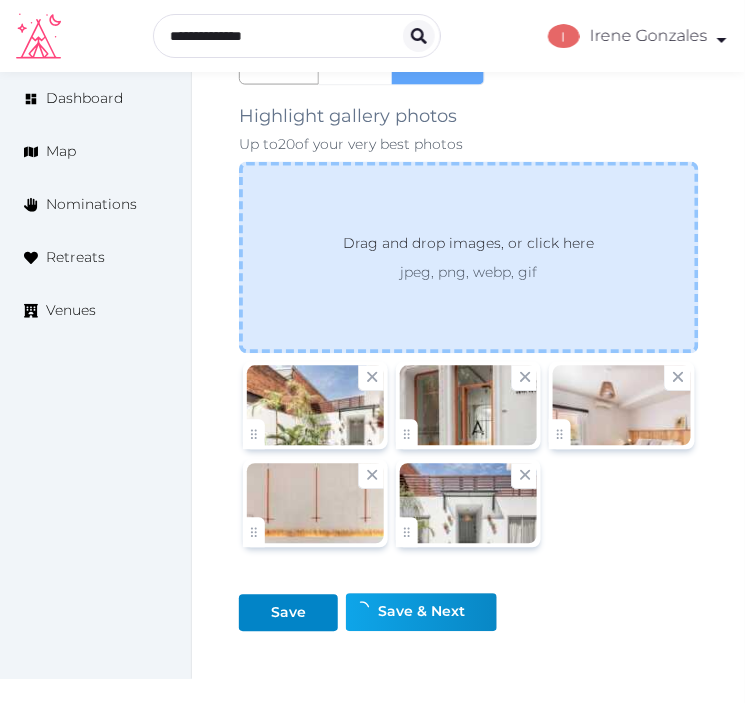 scroll, scrollTop: 2893, scrollLeft: 0, axis: vertical 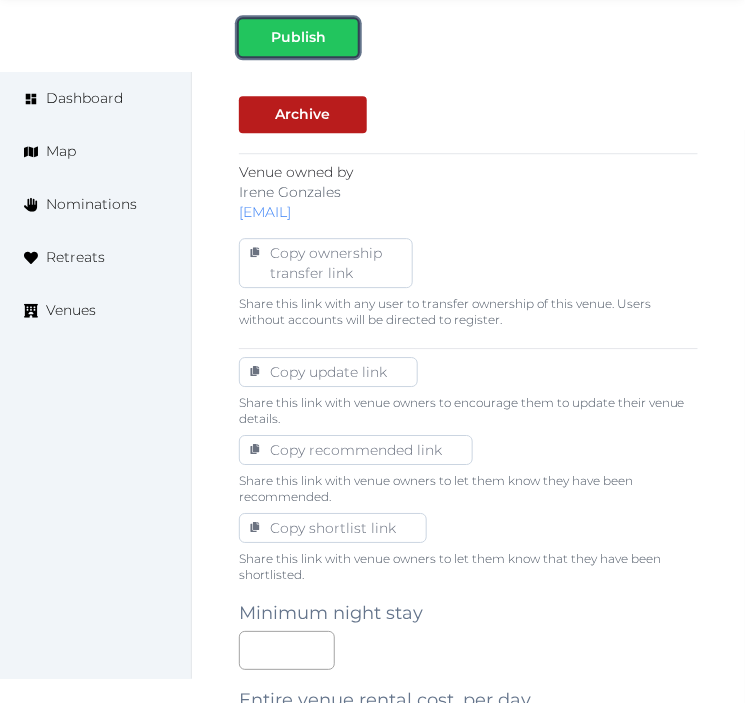 click on "Publish" at bounding box center [298, 37] 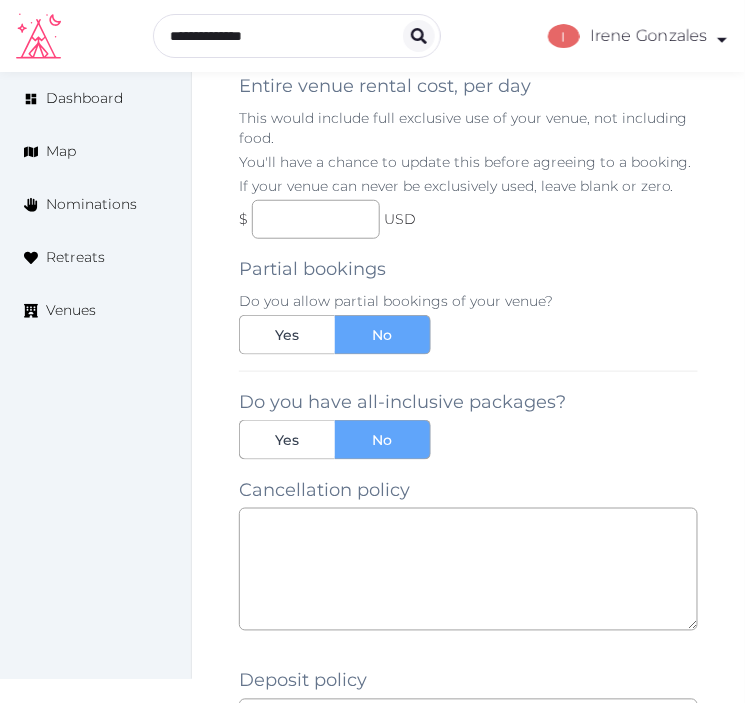 scroll, scrollTop: 888, scrollLeft: 0, axis: vertical 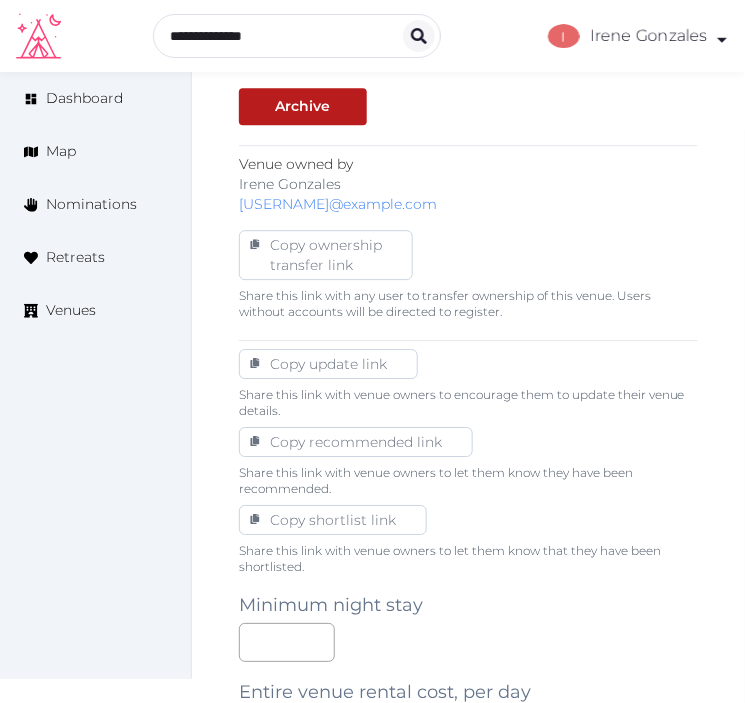 click on "Basic details Pricing and policies Retreat spaces Meeting spaces Accommodations Amenities Food and dining Activities and experiences Location Environment Types of retreats Brochures Notes Ownership Administration Activity This venue is live and visible to the public Mark draft Archive Venue owned by [FIRST] [LAST] [USERNAME]@example.com Copy ownership transfer link Share this link with any user to transfer ownership of this venue. Users without accounts will be directed to register. Copy update link Share this link with venue owners to encourage them to update their venue details. Copy recommended link Share this link with venue owners to let them know they have been recommended. Copy shortlist link Share this link with venue owners to let them know that they have been shortlisted." at bounding box center (468, -17) 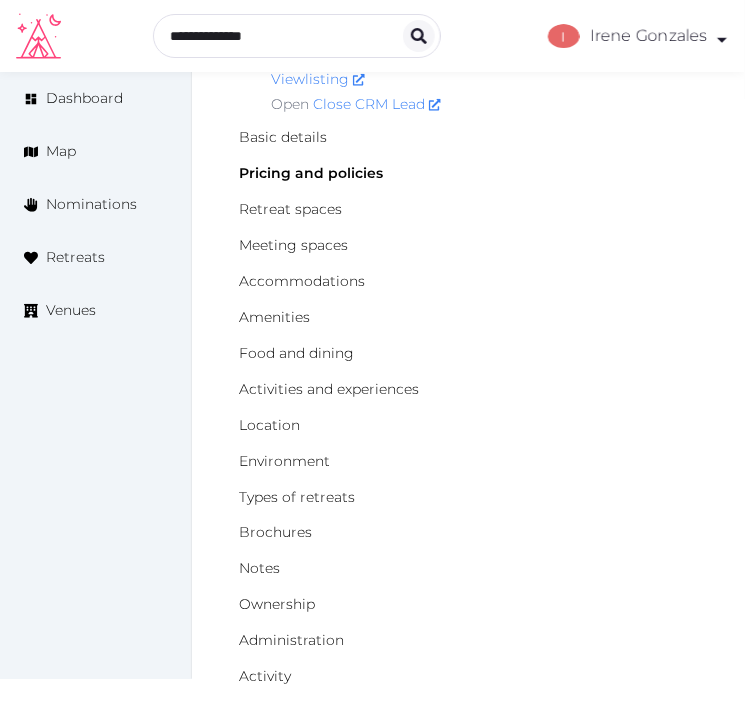 scroll, scrollTop: 0, scrollLeft: 0, axis: both 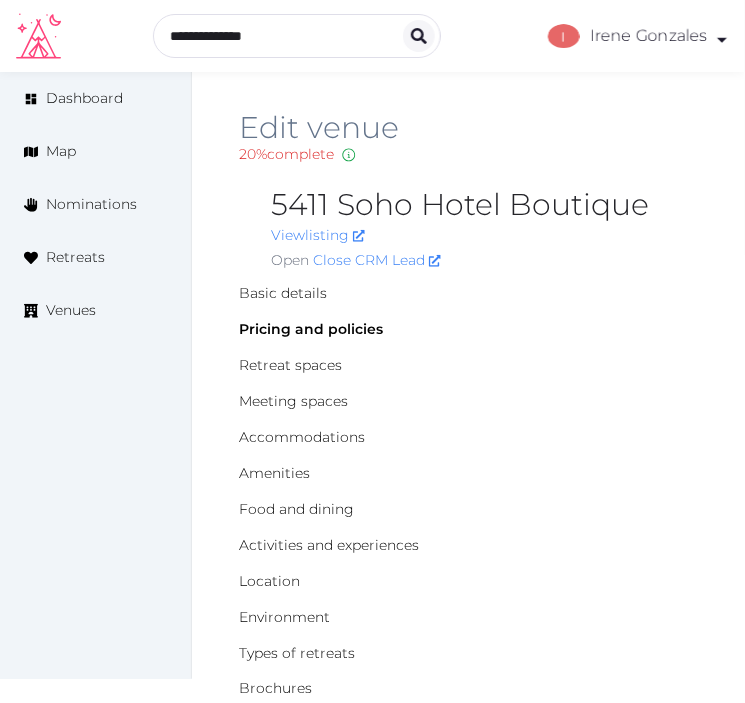 click on "5411 Soho Hotel Boutique" at bounding box center (484, 205) 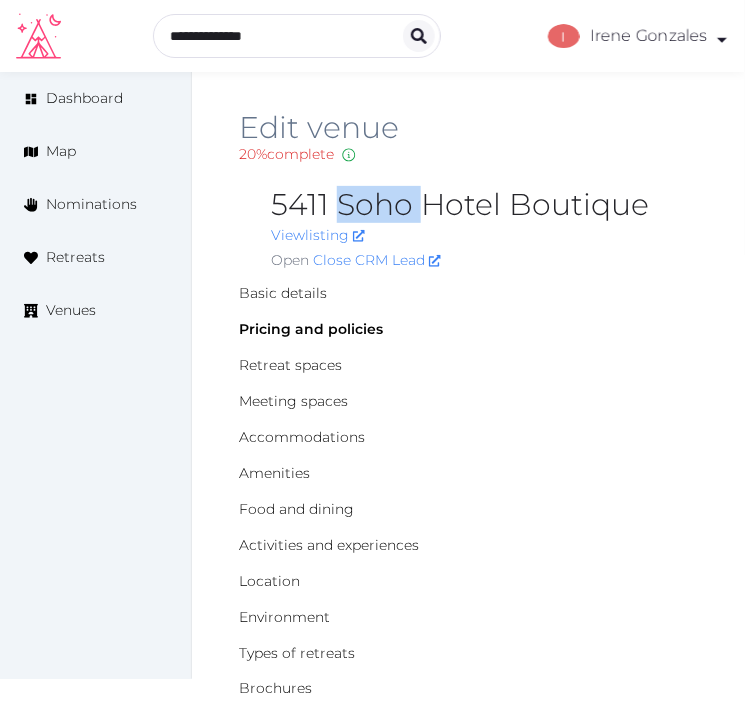 click on "5411 Soho Hotel Boutique" at bounding box center [484, 205] 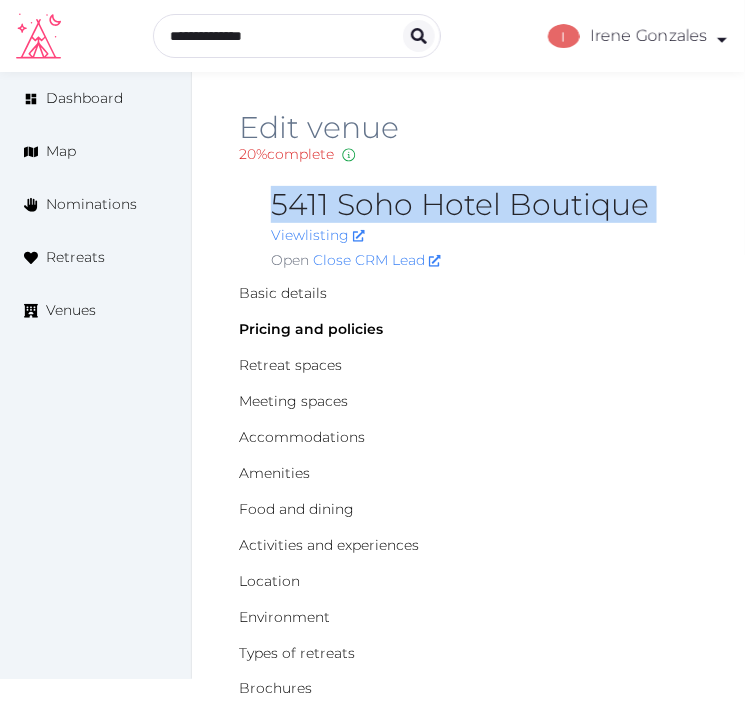click on "5411 Soho Hotel Boutique" at bounding box center (484, 205) 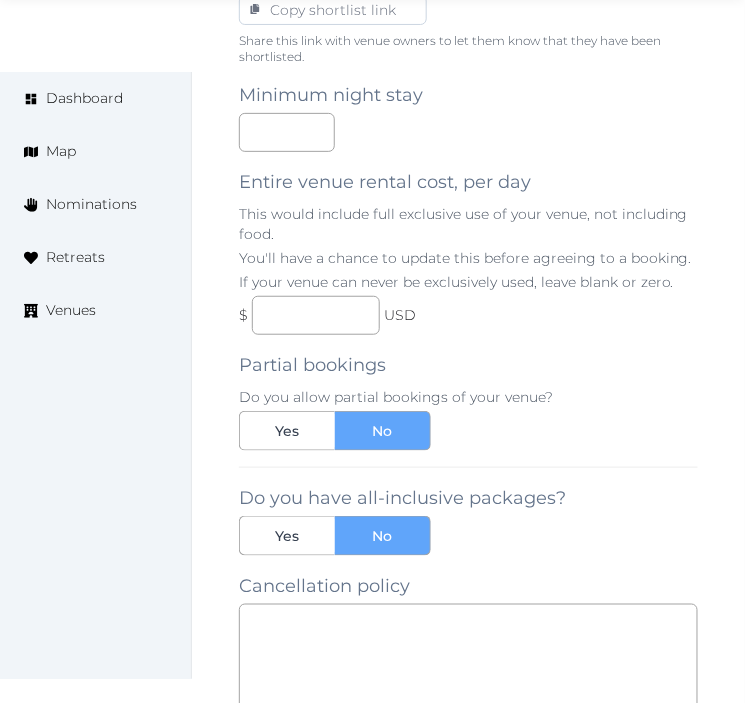scroll, scrollTop: 1444, scrollLeft: 0, axis: vertical 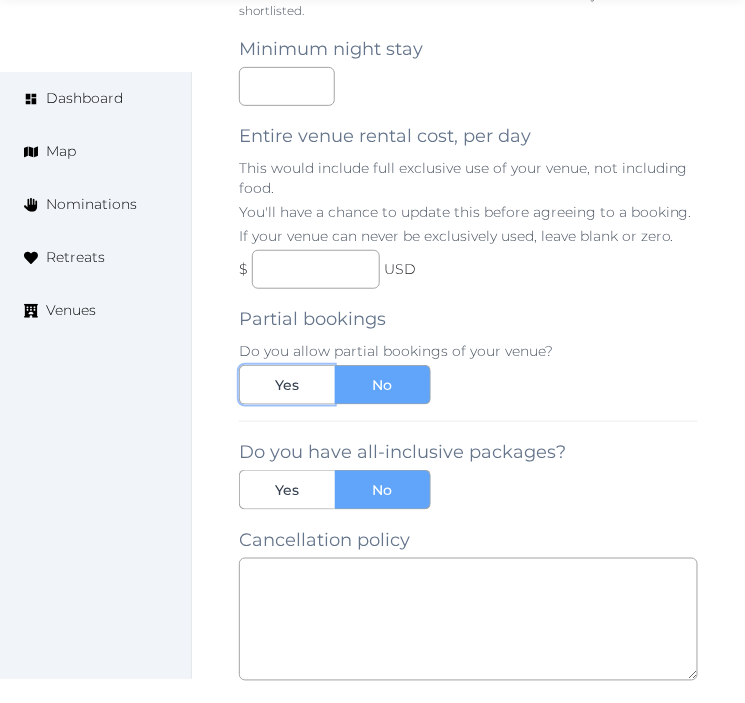 click on "Yes" at bounding box center (288, 385) 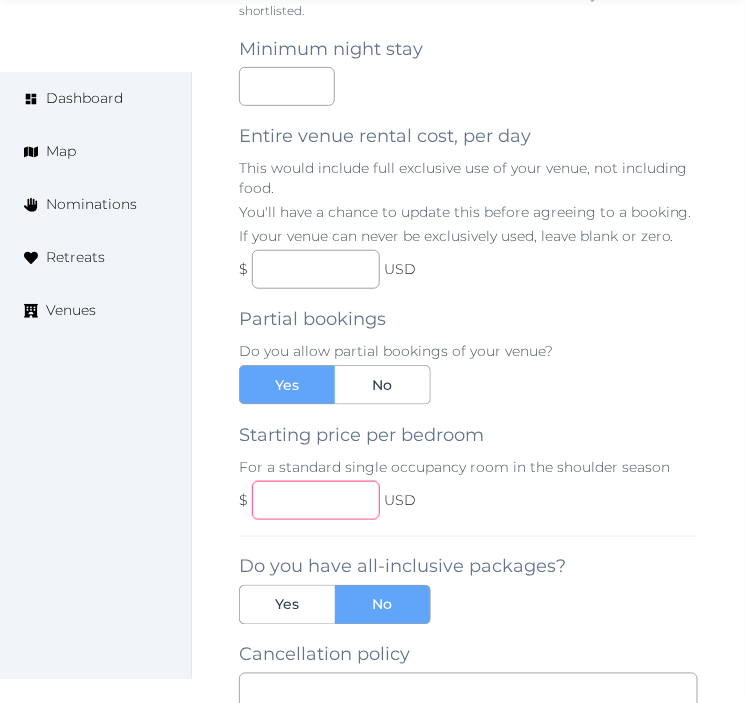 click at bounding box center (316, 500) 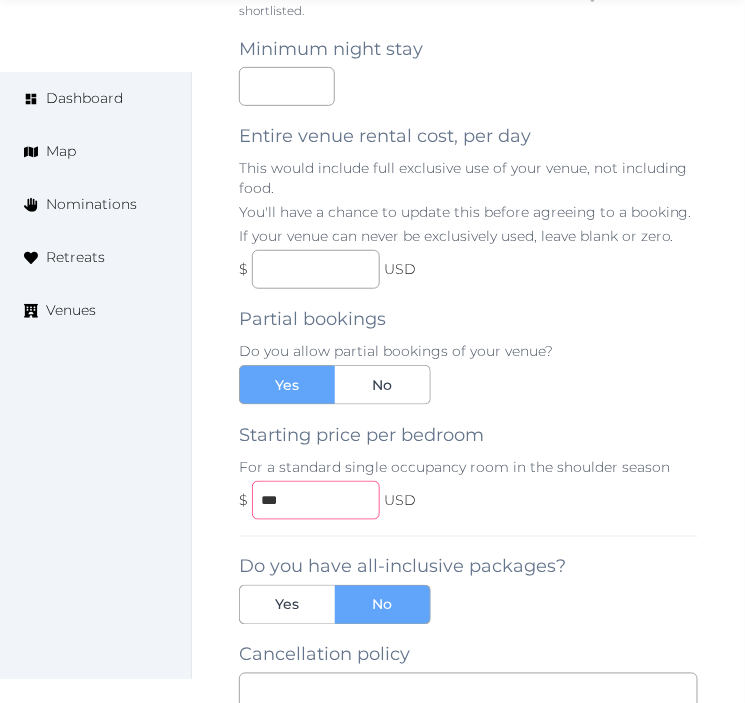 type on "***" 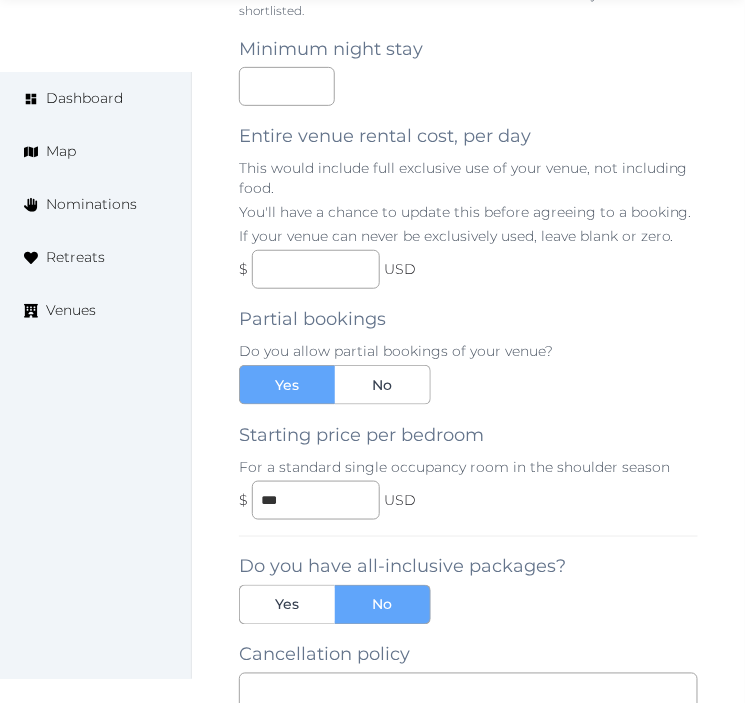 click on "$ *** USD" at bounding box center [468, 500] 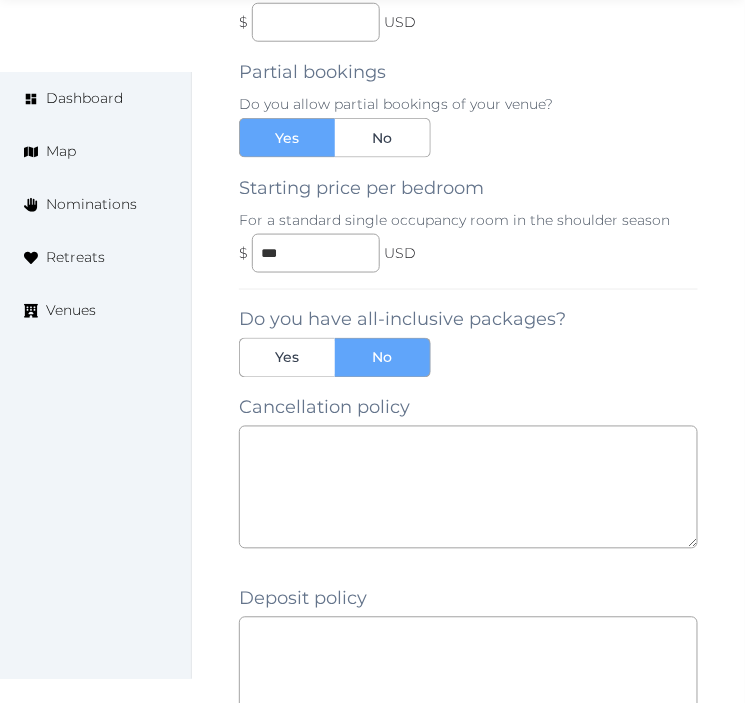 scroll, scrollTop: 1888, scrollLeft: 0, axis: vertical 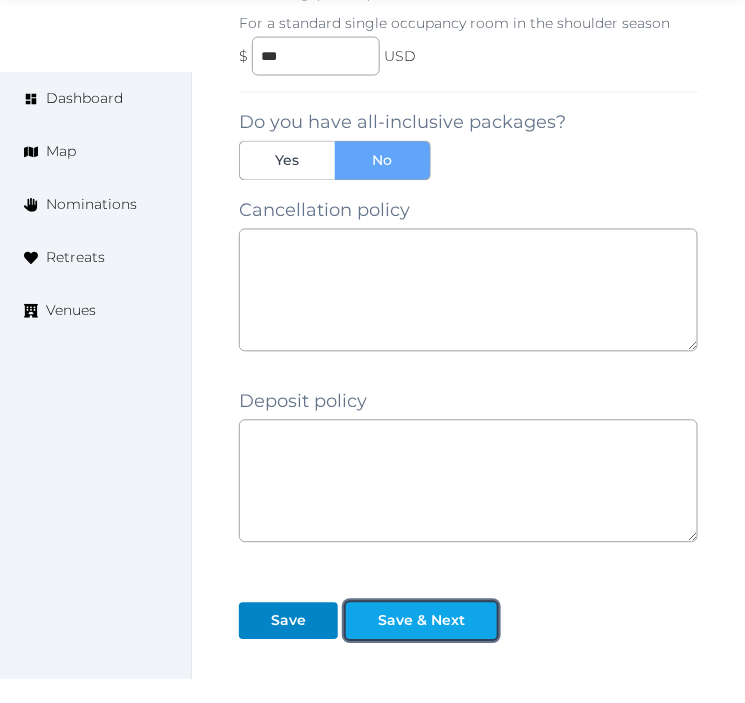 click on "Save & Next" at bounding box center [421, 621] 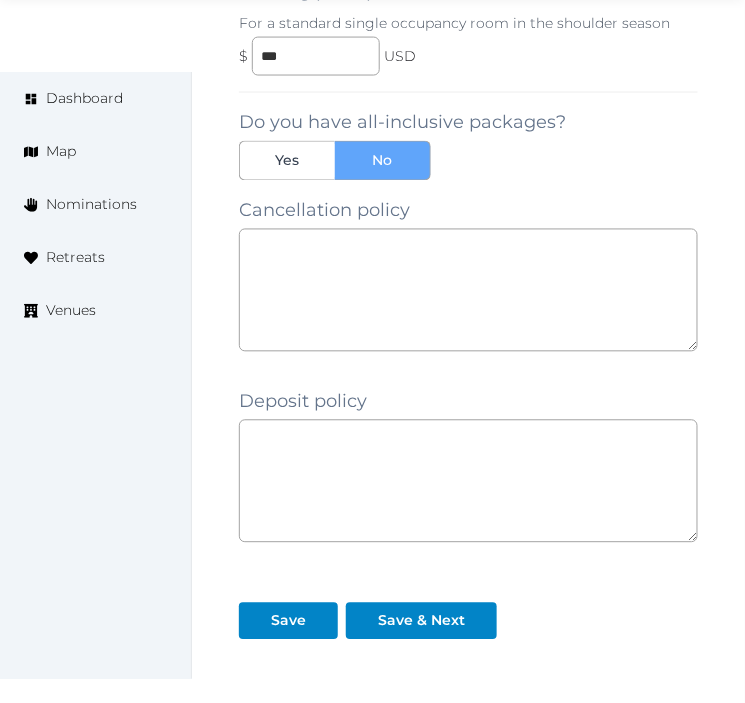 click on "Do you have all-inclusive packages? Yes No" at bounding box center (468, 136) 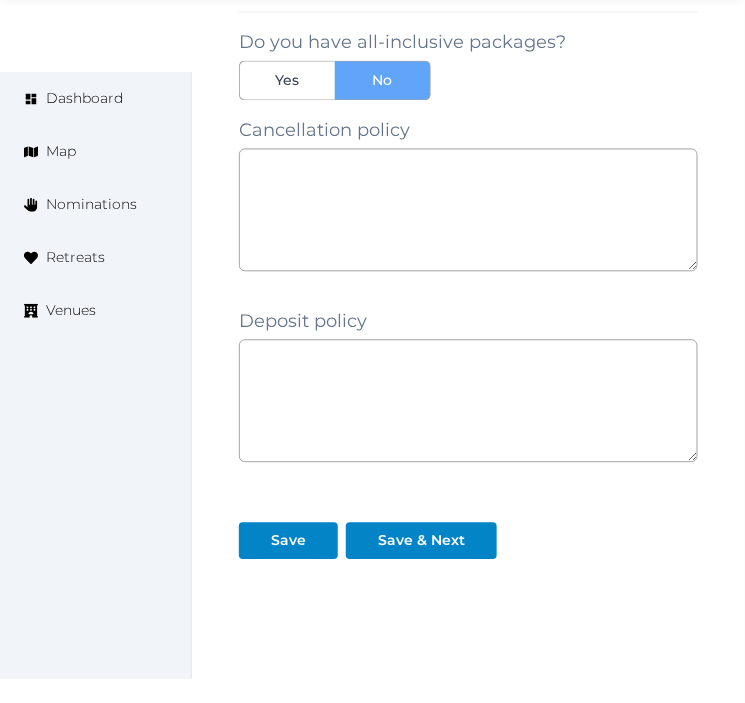 scroll, scrollTop: 2050, scrollLeft: 0, axis: vertical 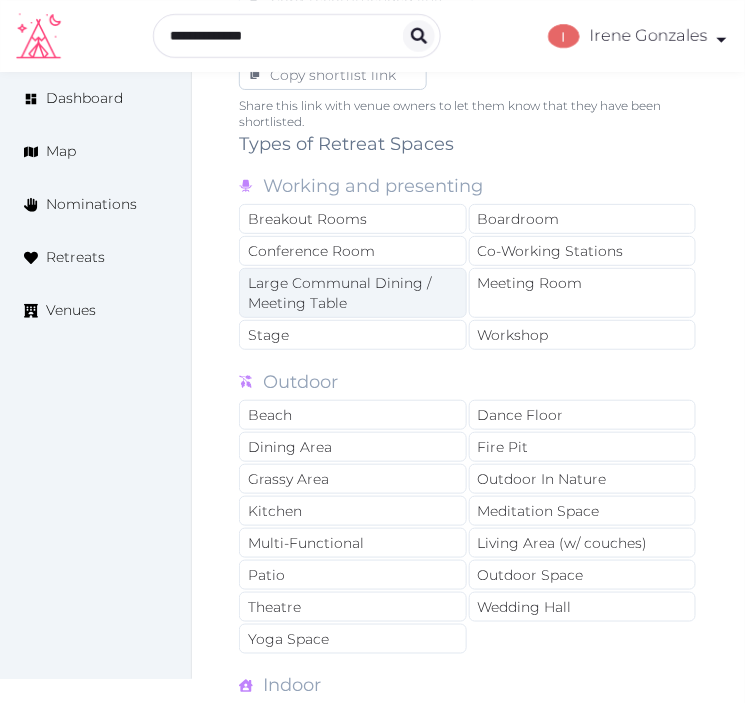click on "Large Communal Dining / Meeting Table" at bounding box center (353, 293) 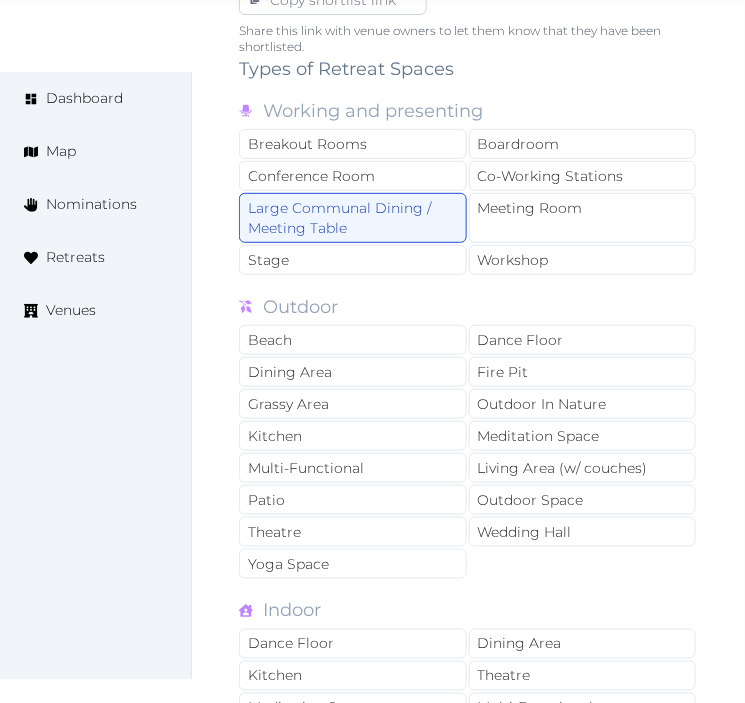 scroll, scrollTop: 1444, scrollLeft: 0, axis: vertical 